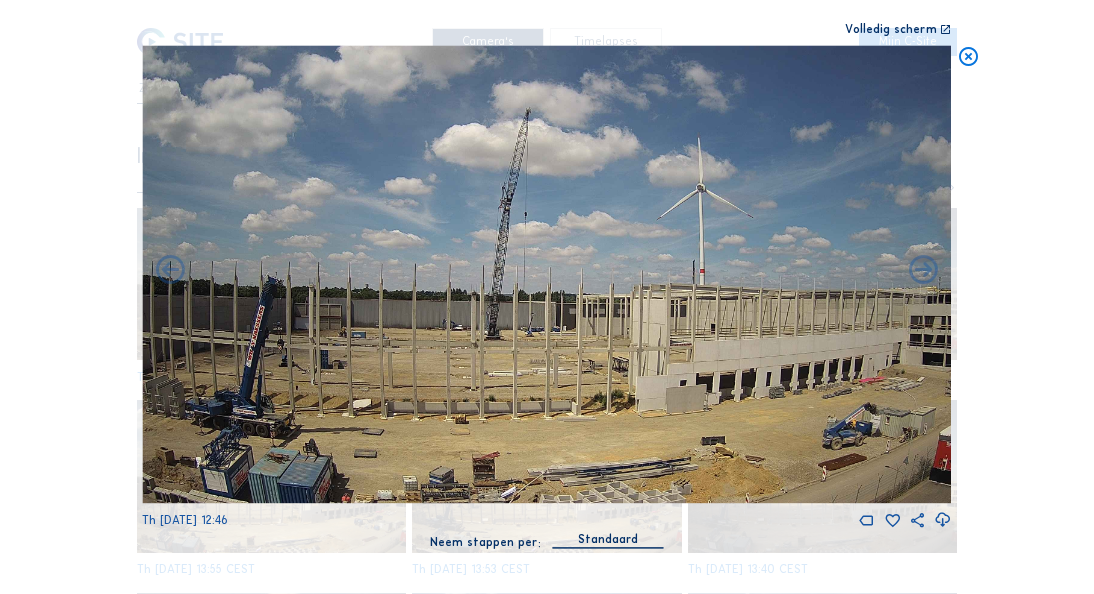 scroll, scrollTop: 806, scrollLeft: 0, axis: vertical 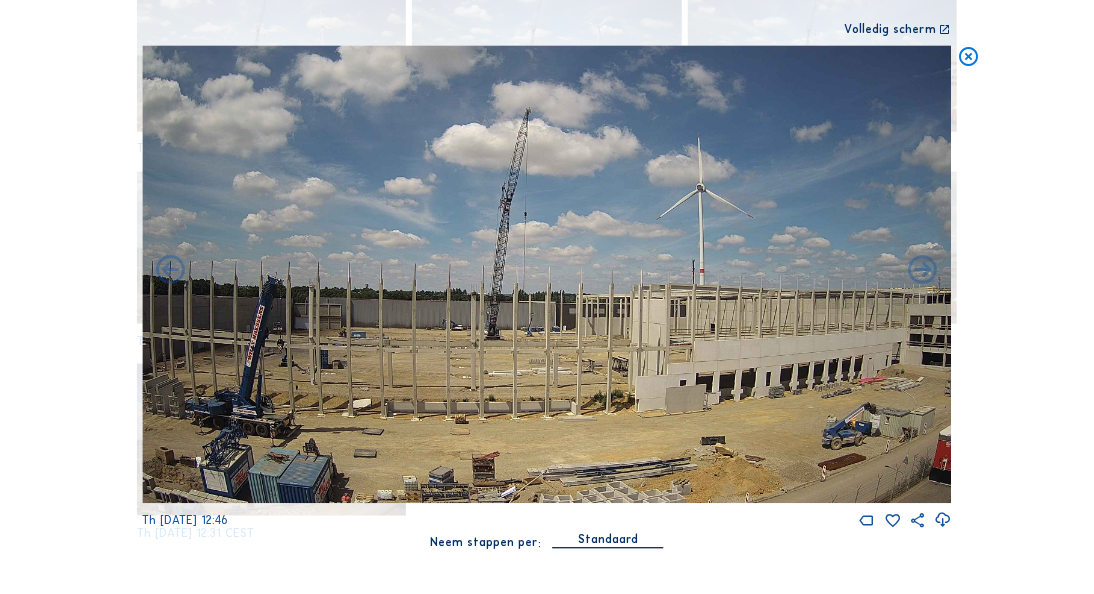 click on "Scroll om door de tijd te reizen | Druk op de 'Alt'-knop + scroll om te Zoomen | Klik en Sleep om te navigeren  Volledig scherm Th 17 Jul 2025 12:46  Neem stappen per:   Standaard" at bounding box center (547, 297) 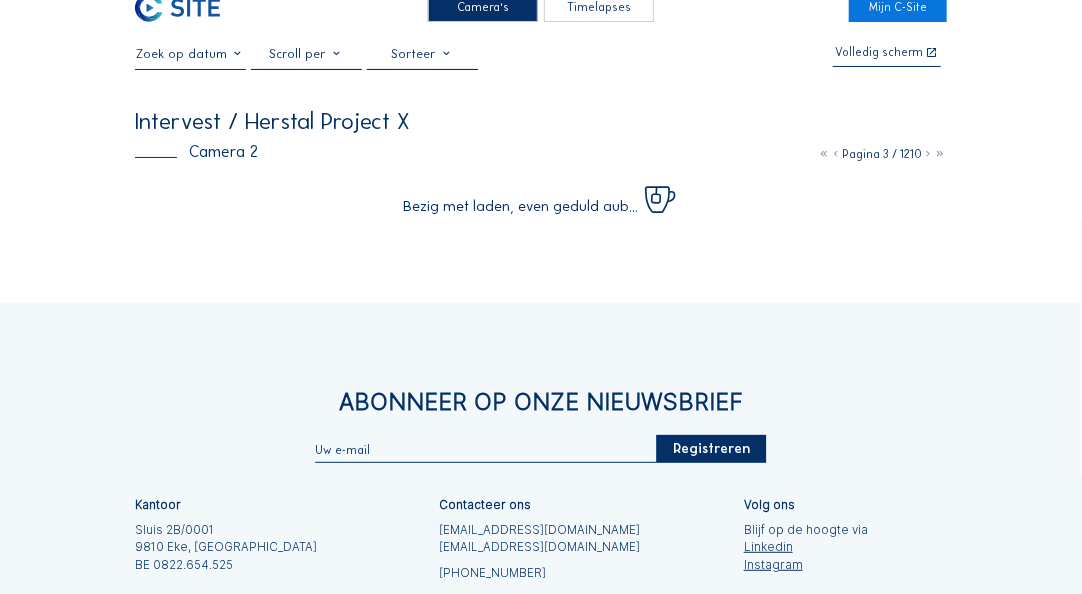 scroll, scrollTop: 0, scrollLeft: 0, axis: both 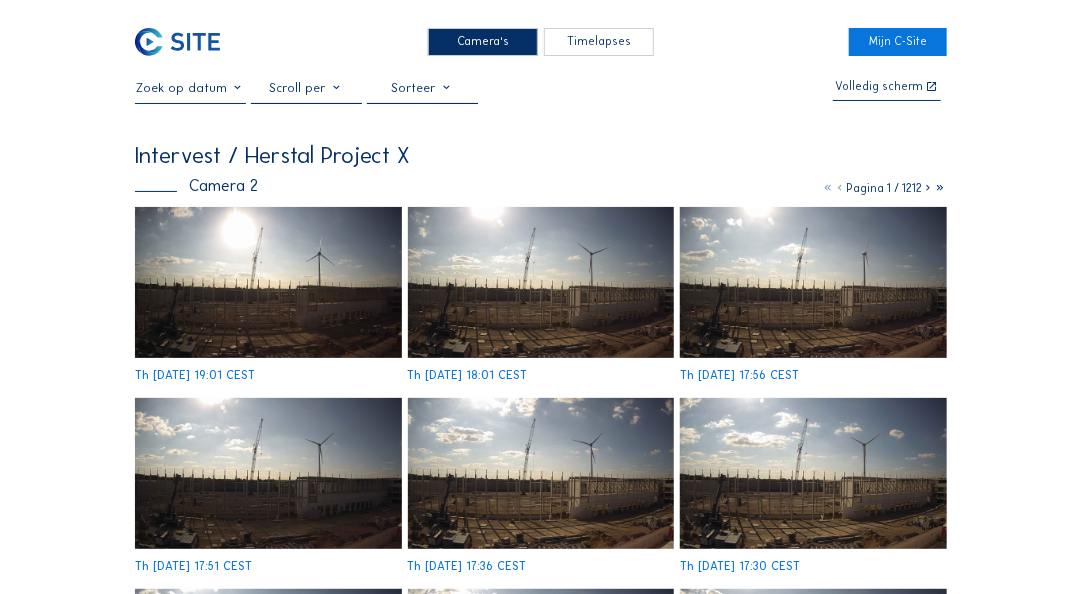 click on "Camera's   Timelapses  Mijn C-Site Volledig [PERSON_NAME] Intervest / Herstal Project X Camera 2   Pagina 1 / 1212   Th [DATE] 19:01 CEST  Th [DATE] 18:01 CEST  Th [DATE] 17:56 CEST  Th [DATE] 17:51 CEST  Th [DATE] 17:36 CEST  Th [DATE] 17:30 CEST  Th [DATE] 17:20 CEST  Th [DATE] 17:16 CEST  Th [DATE] 17:10 CEST  Th [DATE] 17:00 CEST  Th [DATE] 16:51 CEST  Th [DATE] 16:41 CEST  Th [DATE] 16:35 CEST  Th [DATE] 16:26 CEST  Th [DATE] 16:21 CEST  Th [DATE] 16:15 CEST  Abonneer op onze nieuwsbrief   Registreren   Kantoor   Sluis 2B/0001  9810 [GEOGRAPHIC_DATA], [GEOGRAPHIC_DATA]  BE 0822.654.525   Contacteer ons  [EMAIL_ADDRESS][DOMAIN_NAME] [EMAIL_ADDRESS][DOMAIN_NAME]  [PHONE_NUMBER]   Volg ons   Blijf op de hoogte via  Linkedin Instagram Copyright © C-SITE 2023  Algemene voorwaarden   Privacybeleid   Cookie Beleid  Vragen over ons platform? Wij begeleiden u graag. Contacteer ons op  [EMAIL_ADDRESS][DOMAIN_NAME] of  [PHONE_NUMBER]" at bounding box center (541, 947) 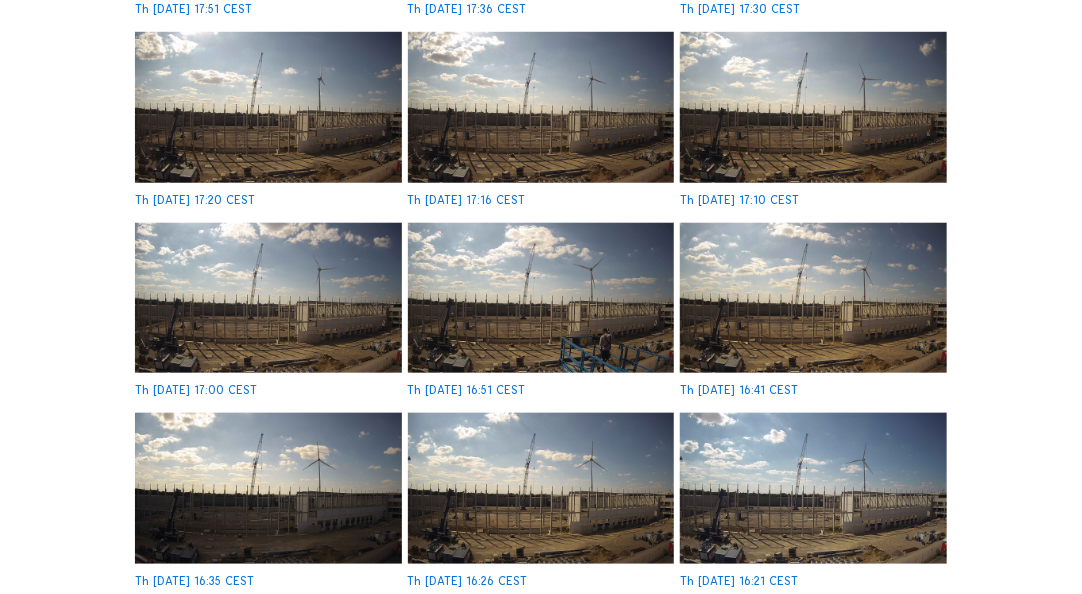 scroll, scrollTop: 560, scrollLeft: 0, axis: vertical 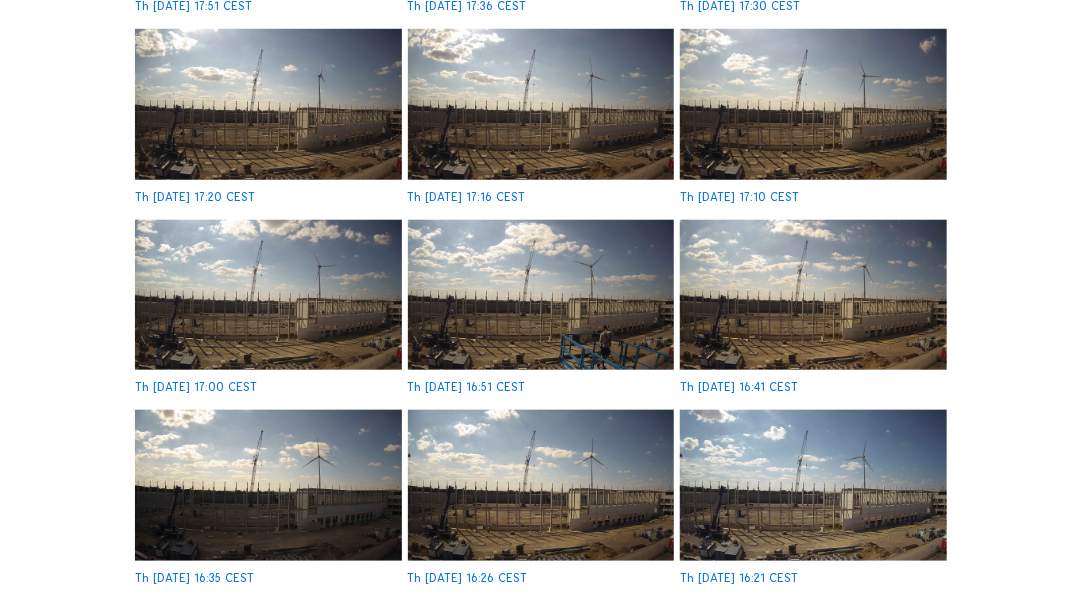 click on "Camera's   Timelapses  Mijn C-Site Volledig [PERSON_NAME] Intervest / Herstal Project X Camera 2   Pagina 1 / 1212   Th [DATE] 19:01 CEST  Th [DATE] 18:01 CEST  Th [DATE] 17:56 CEST  Th [DATE] 17:51 CEST  Th [DATE] 17:36 CEST  Th [DATE] 17:30 CEST  Th [DATE] 17:20 CEST  Th [DATE] 17:16 CEST  Th [DATE] 17:10 CEST  Th [DATE] 17:00 CEST  Th [DATE] 16:51 CEST  Th [DATE] 16:41 CEST  Th [DATE] 16:35 CEST  Th [DATE] 16:26 CEST  Th [DATE] 16:21 CEST  Th [DATE] 16:15 CEST  Abonneer op onze nieuwsbrief   Registreren   Kantoor   Sluis 2B/0001  9810 [GEOGRAPHIC_DATA], [GEOGRAPHIC_DATA]  BE 0822.654.525   Contacteer ons  [EMAIL_ADDRESS][DOMAIN_NAME] [EMAIL_ADDRESS][DOMAIN_NAME]  [PHONE_NUMBER]   Volg ons   Blijf op de hoogte via  Linkedin Instagram Copyright © C-SITE 2023  Algemene voorwaarden   Privacybeleid   Cookie Beleid  Vragen over ons platform? Wij begeleiden u graag. Contacteer ons op  [EMAIL_ADDRESS][DOMAIN_NAME] of  [PHONE_NUMBER]" at bounding box center [541, 387] 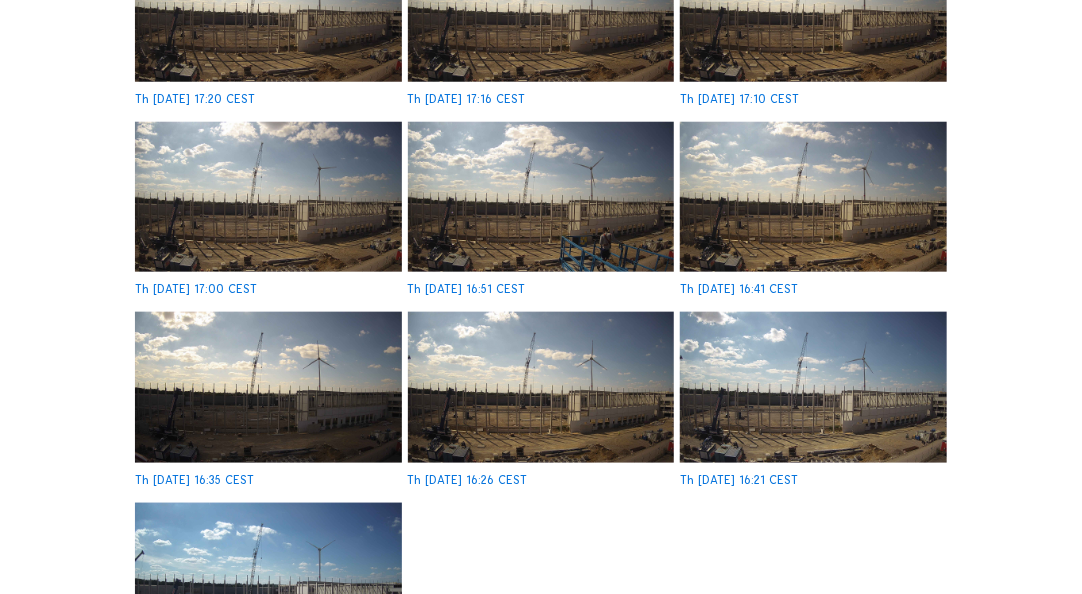 scroll, scrollTop: 720, scrollLeft: 0, axis: vertical 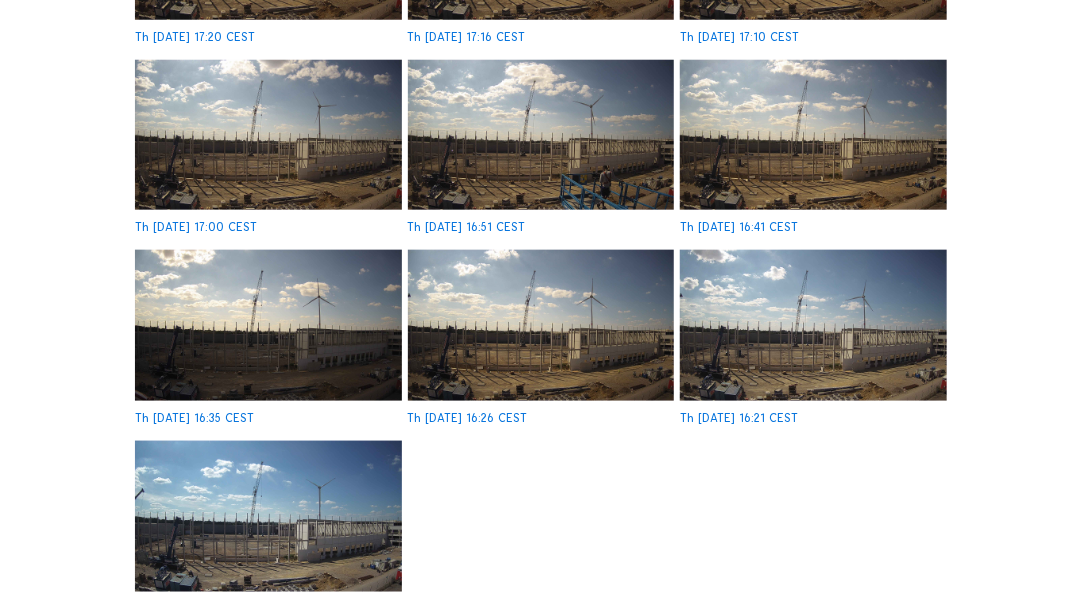 click at bounding box center [268, 516] 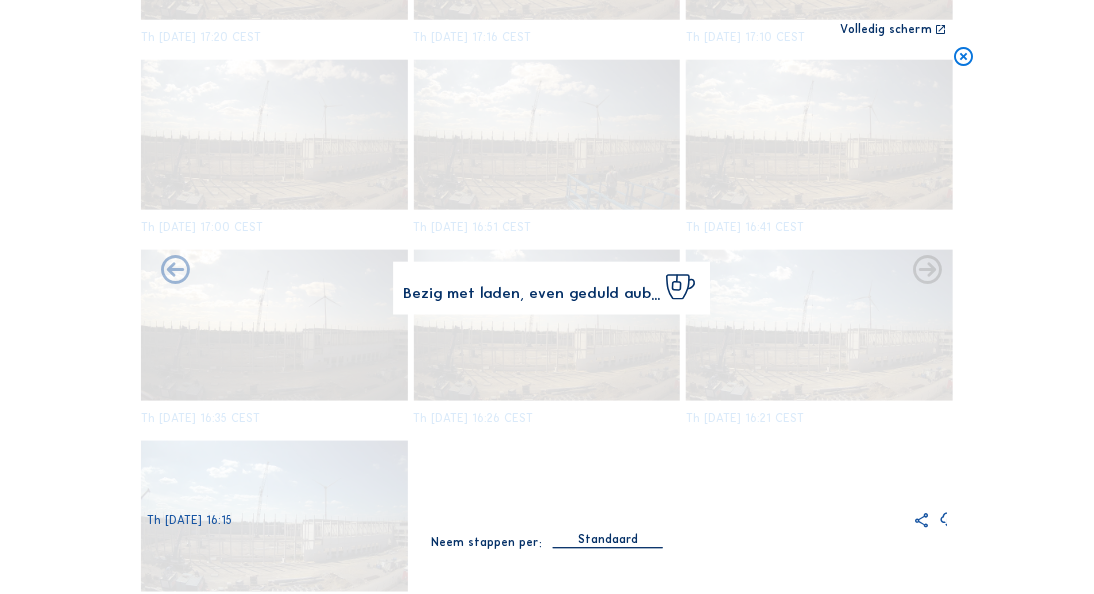 scroll, scrollTop: 724, scrollLeft: 0, axis: vertical 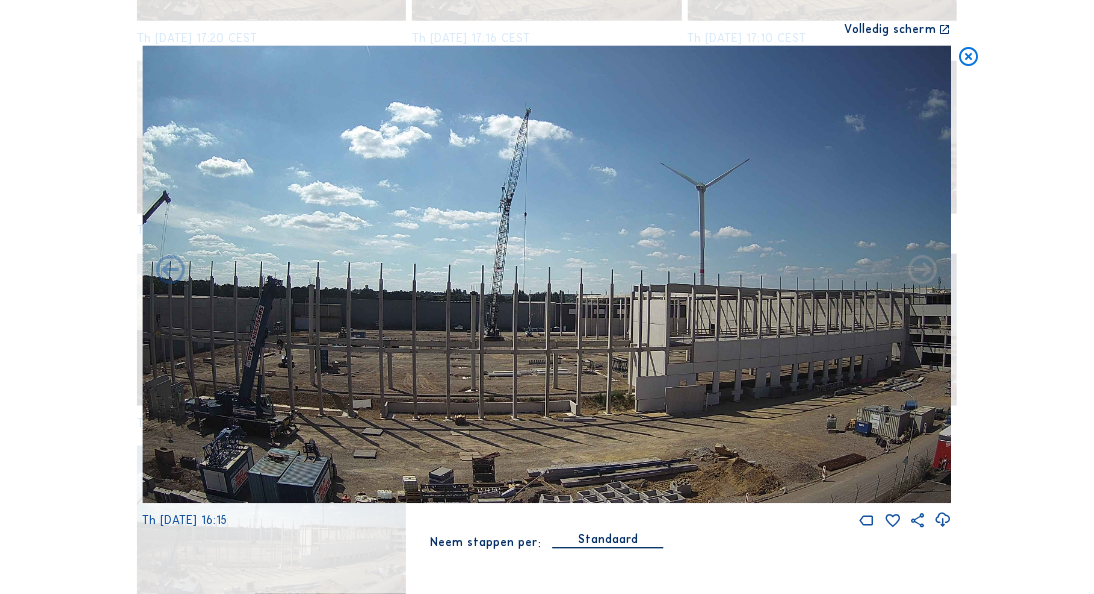 click at bounding box center [170, 272] 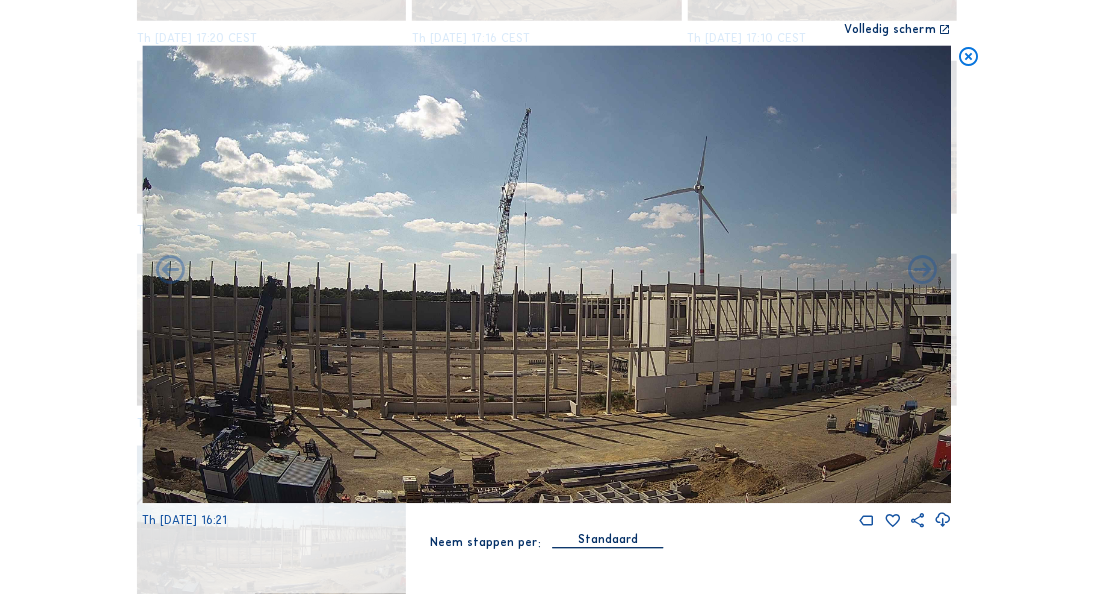 click at bounding box center (170, 272) 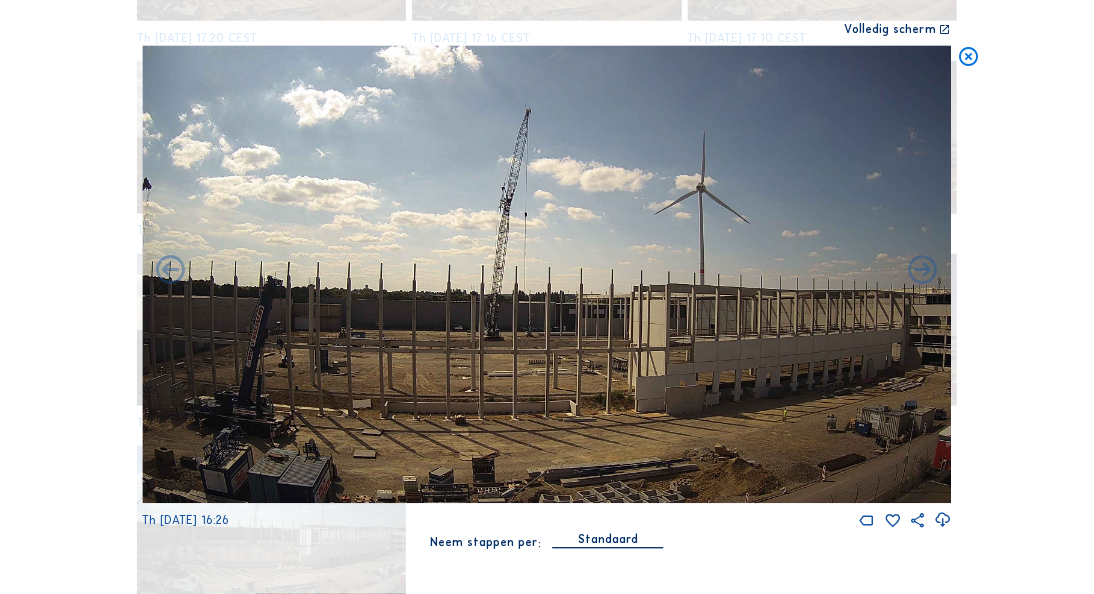 click at bounding box center [170, 272] 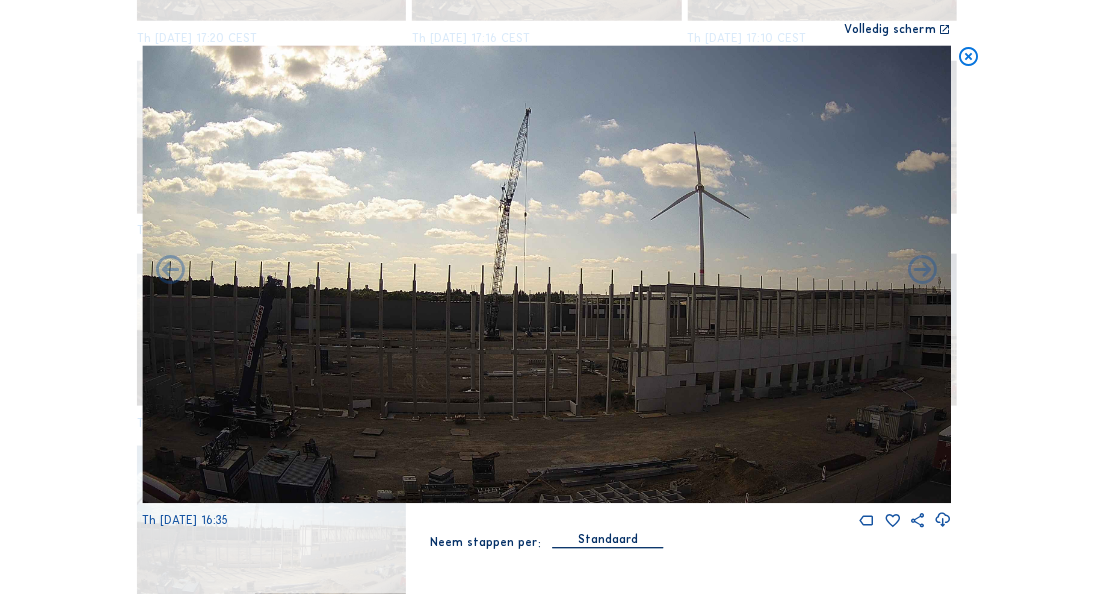 click at bounding box center (170, 272) 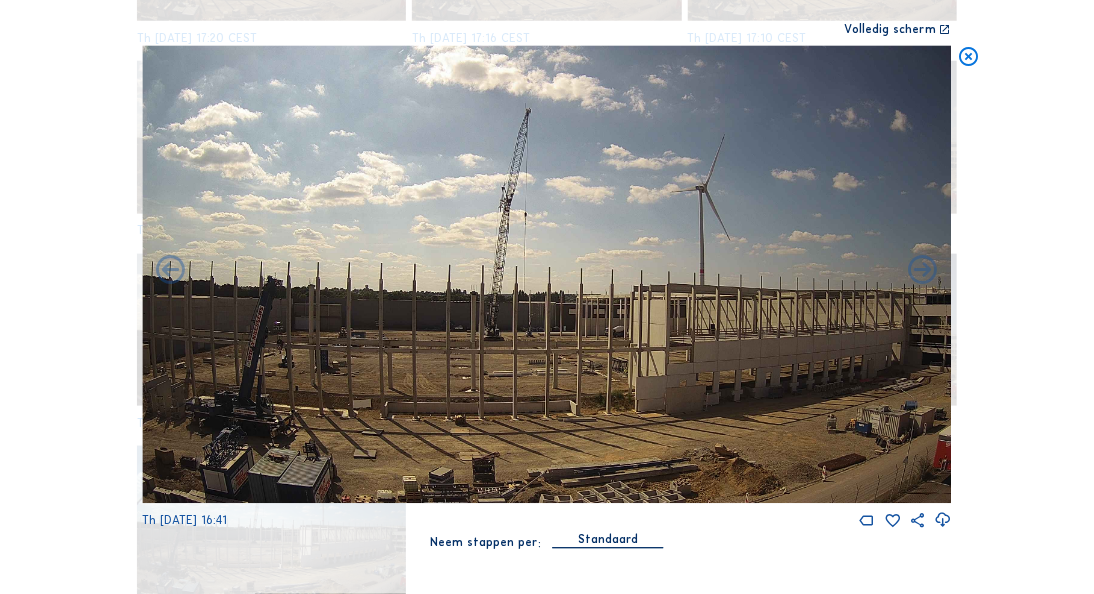 click at bounding box center (170, 272) 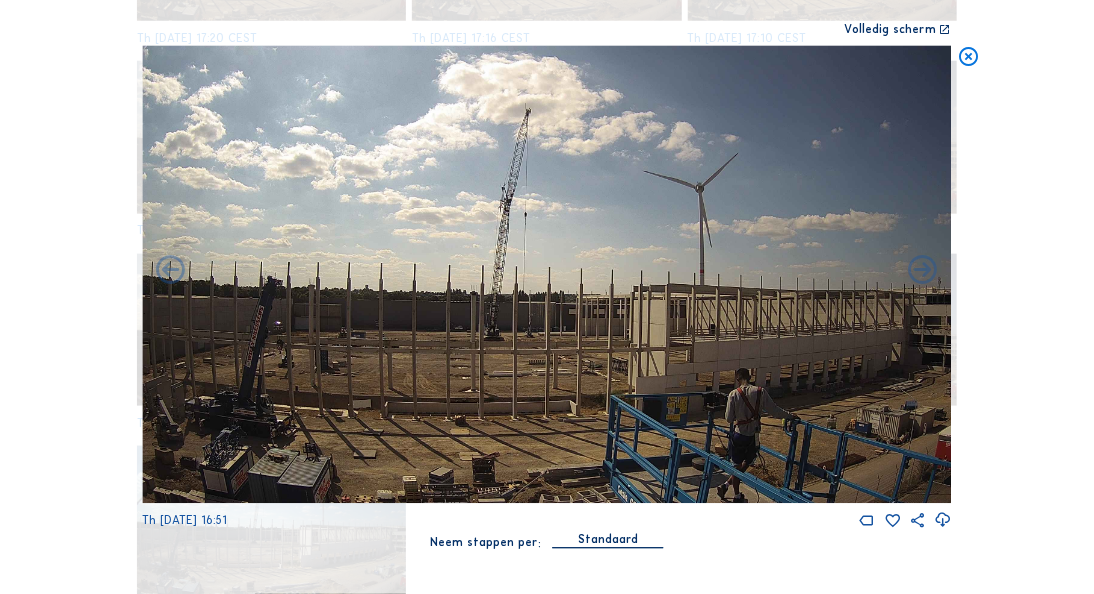click at bounding box center (170, 272) 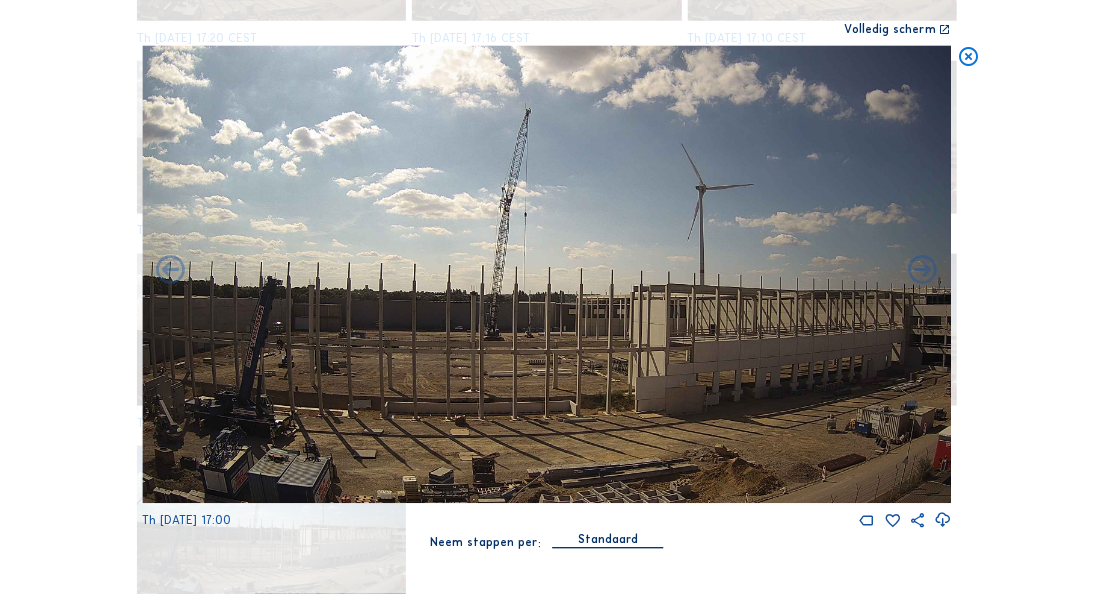 click at bounding box center (923, 272) 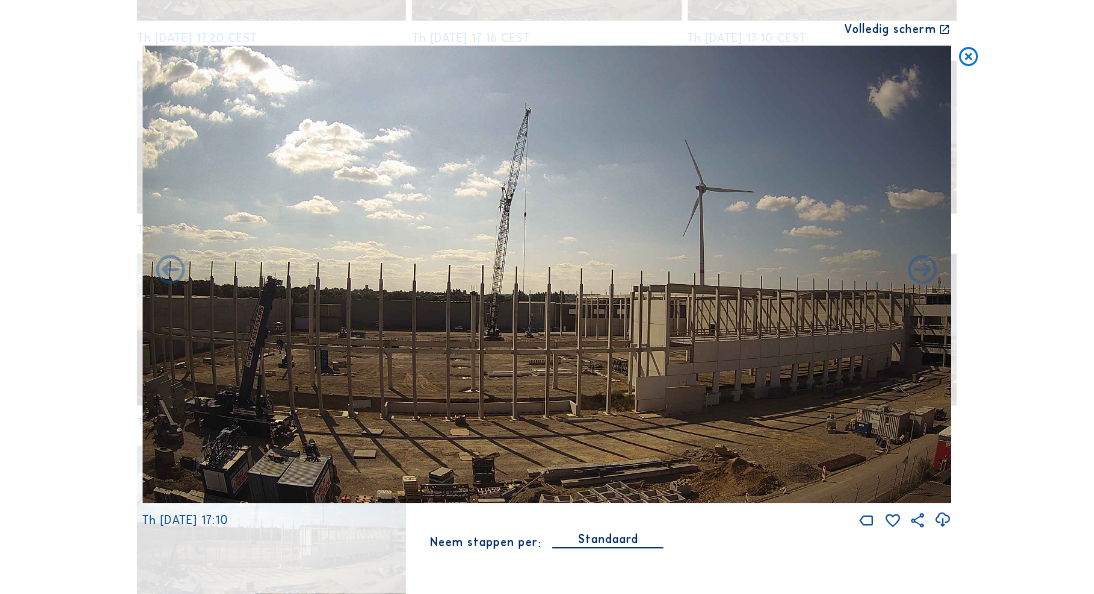click at bounding box center [923, 272] 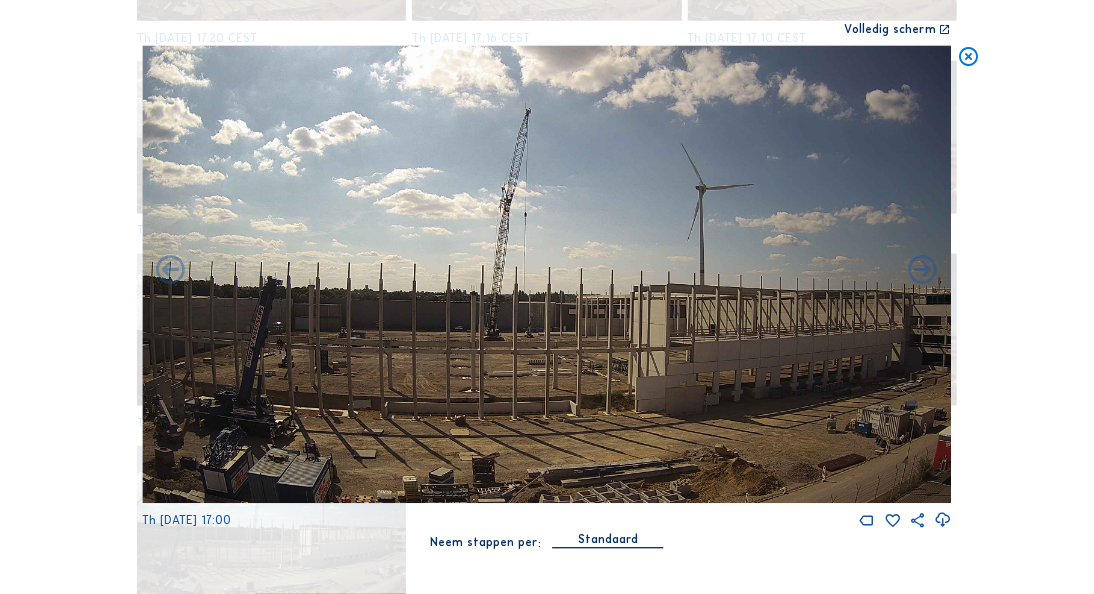 click at bounding box center [923, 272] 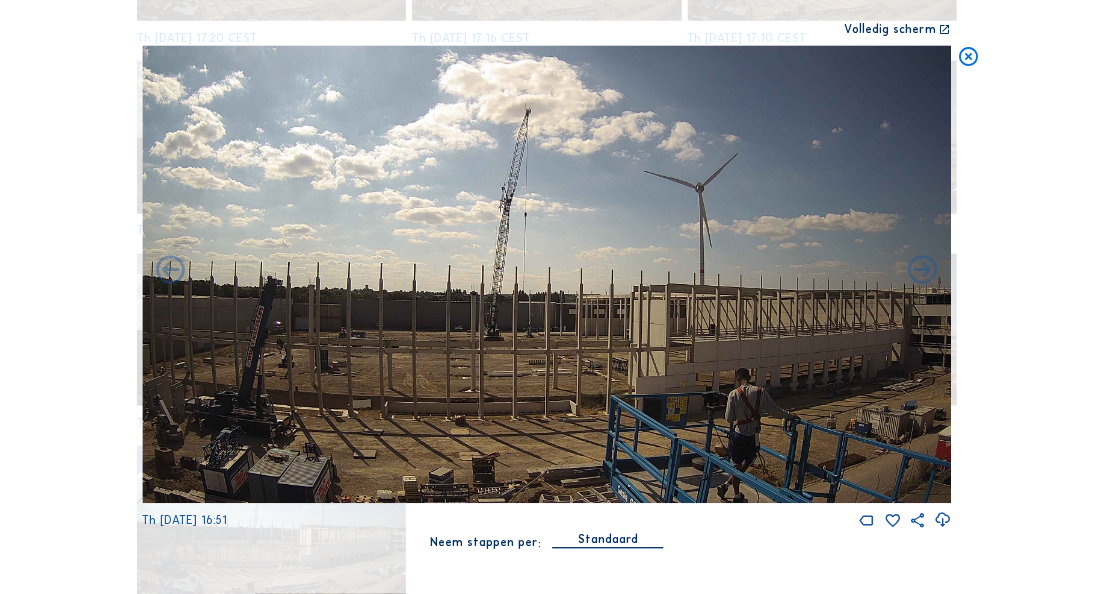 click at bounding box center [923, 272] 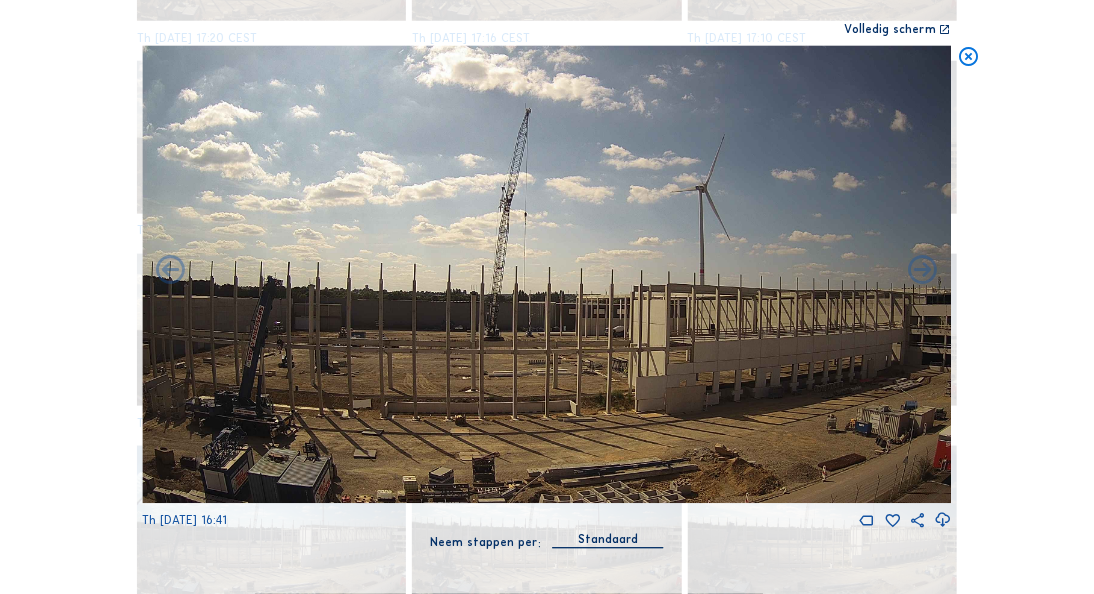 click at bounding box center [170, 272] 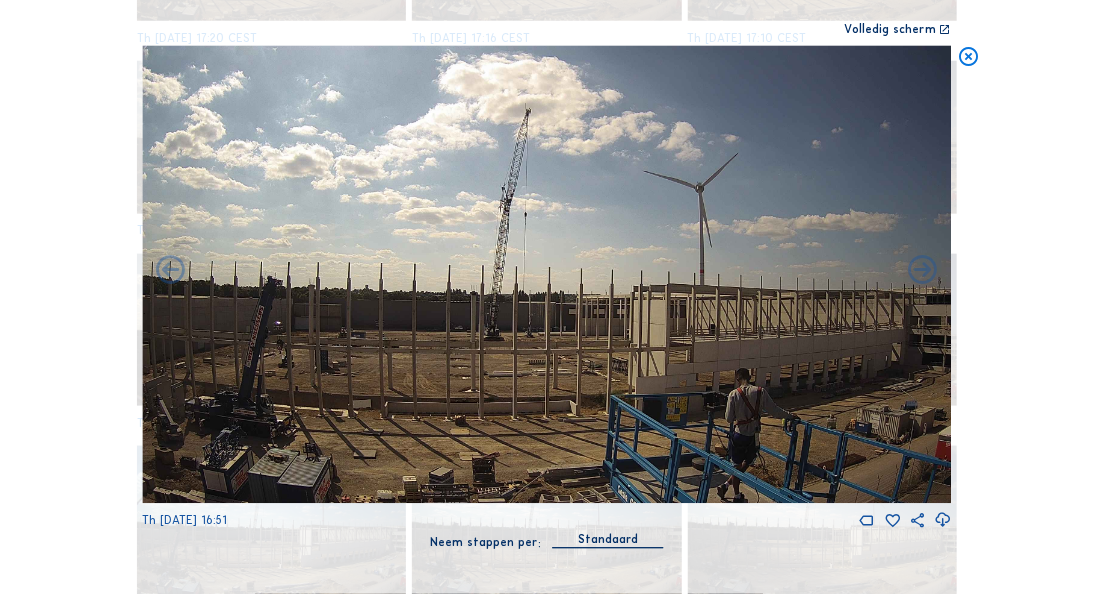 click at bounding box center [170, 272] 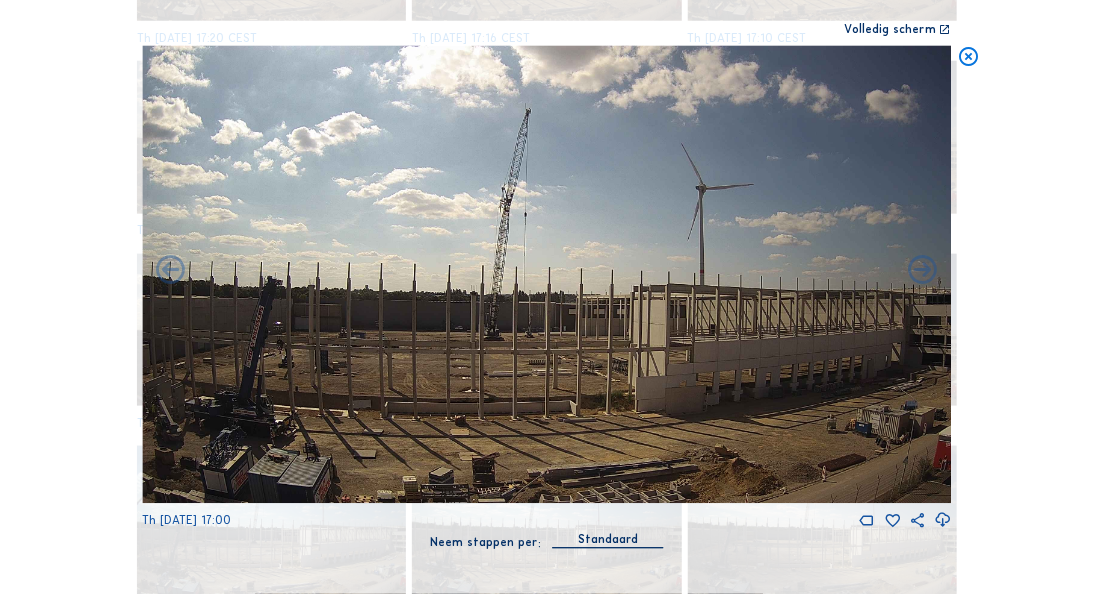click at bounding box center [170, 272] 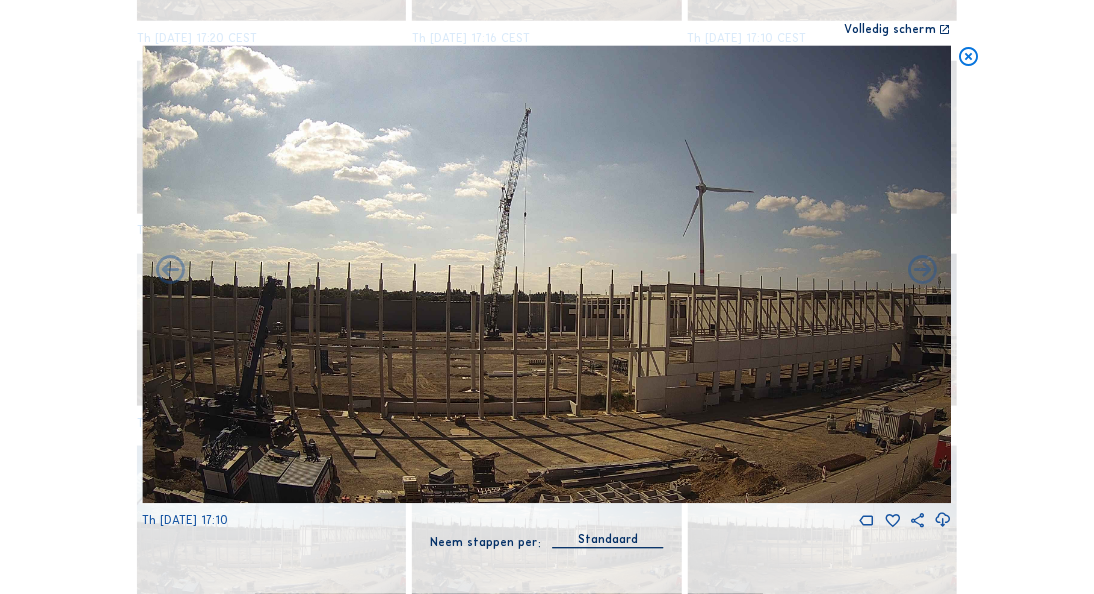 click at bounding box center [170, 272] 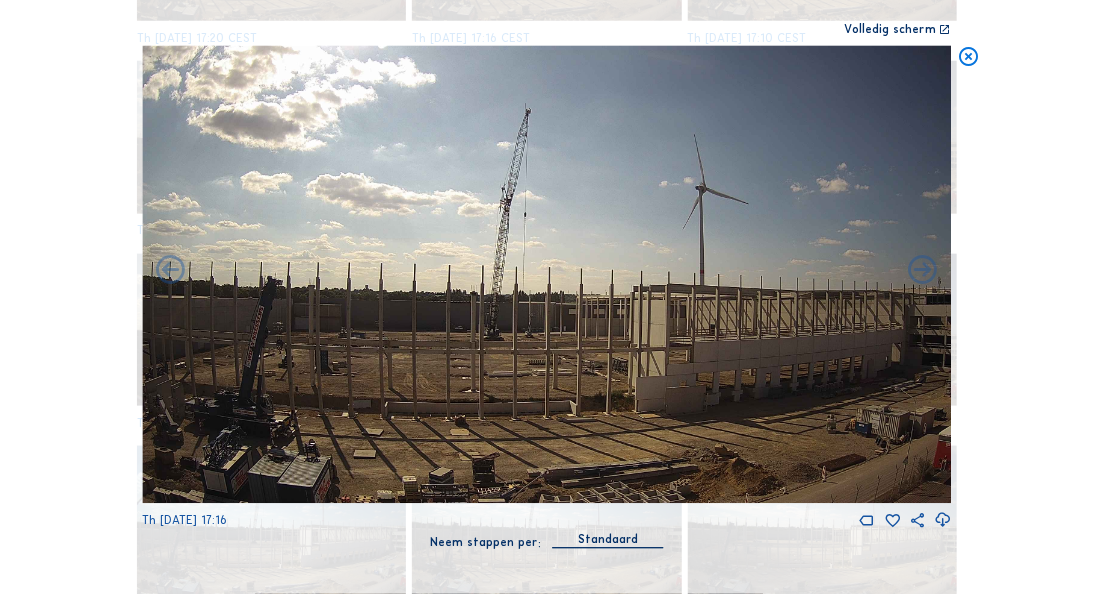 click at bounding box center (170, 272) 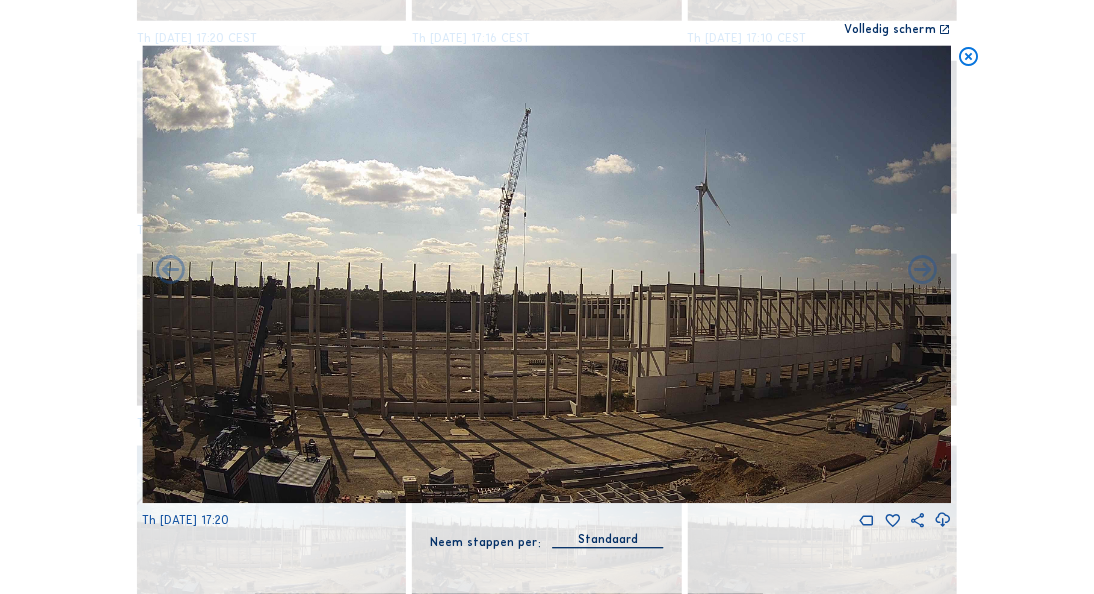 click at bounding box center [968, 58] 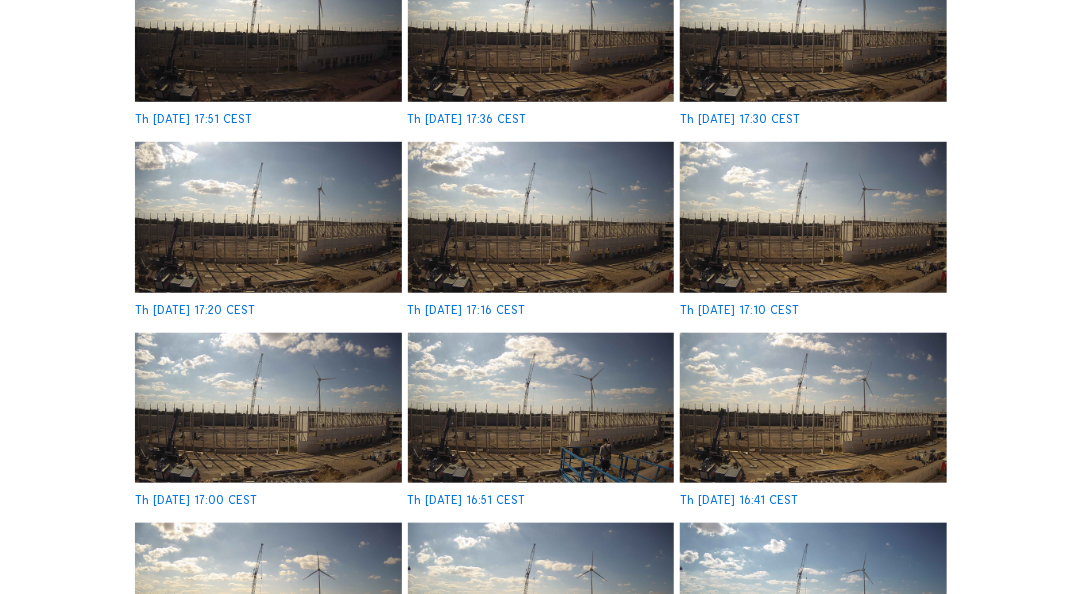 scroll, scrollTop: 0, scrollLeft: 0, axis: both 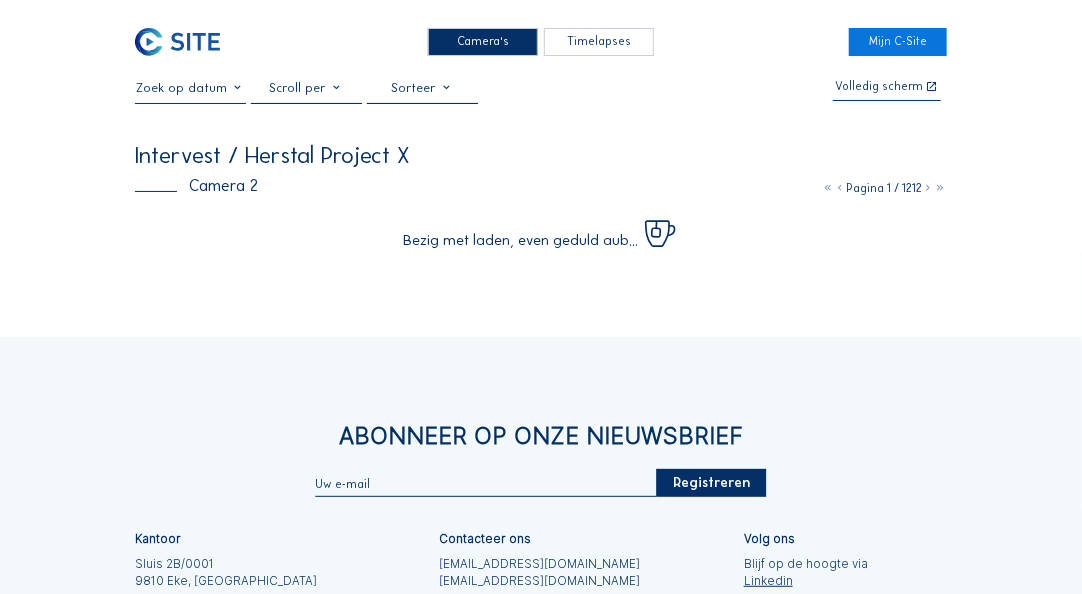 click on "Camera's" at bounding box center [483, 42] 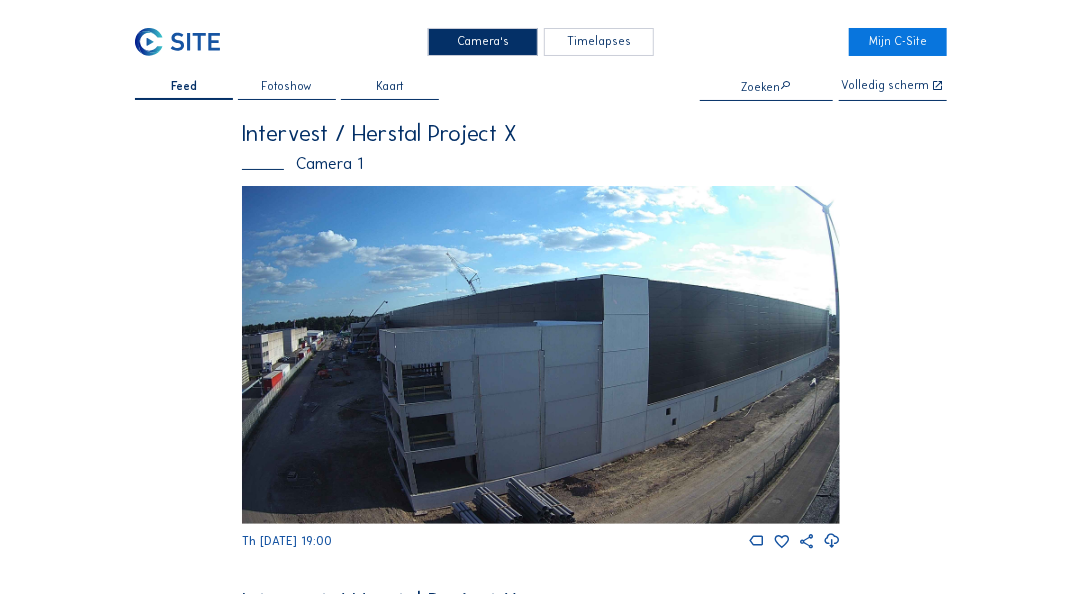 click at bounding box center (541, 355) 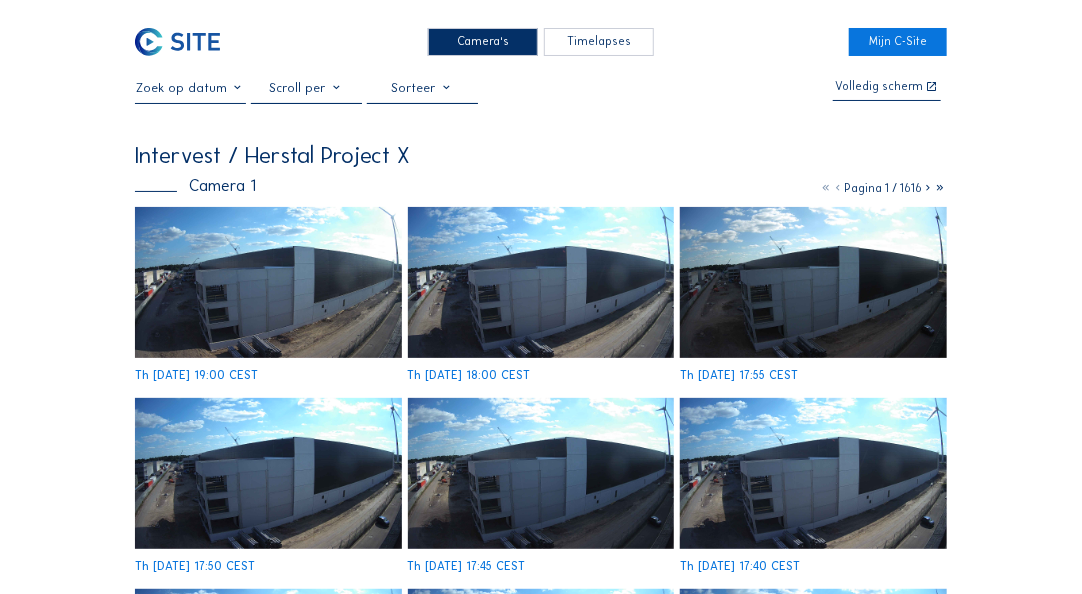 click at bounding box center (268, 282) 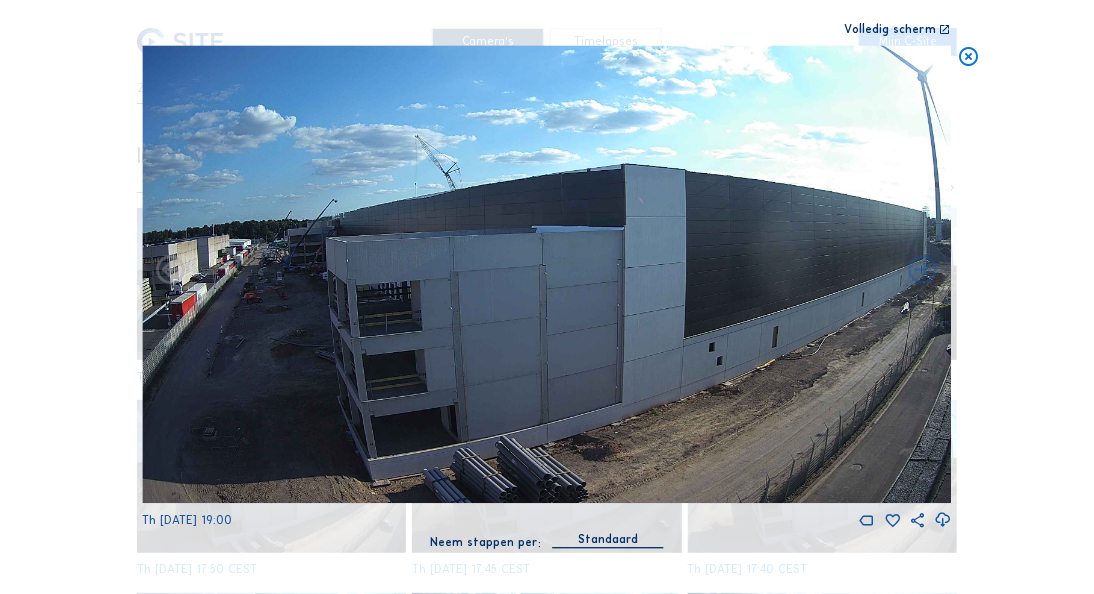 click at bounding box center (923, 272) 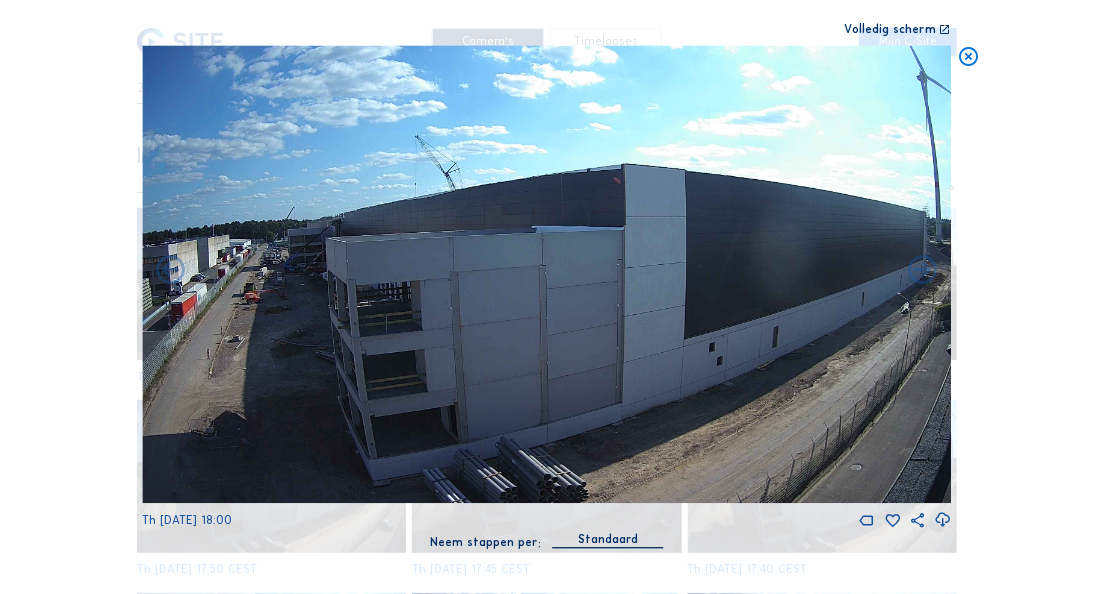 click at bounding box center (923, 272) 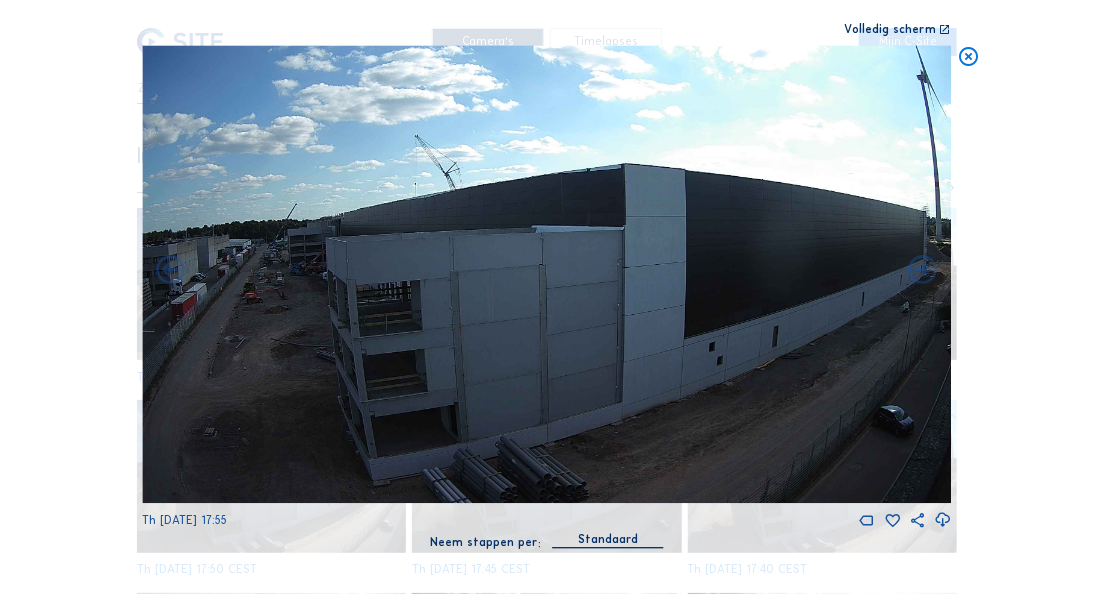 click at bounding box center [170, 272] 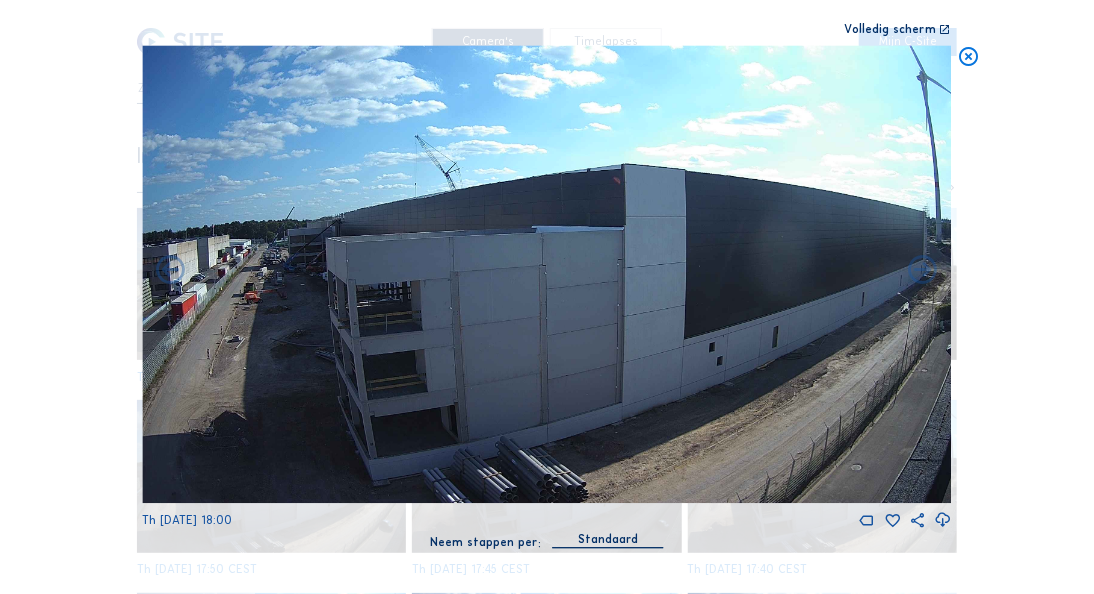 click at bounding box center [170, 272] 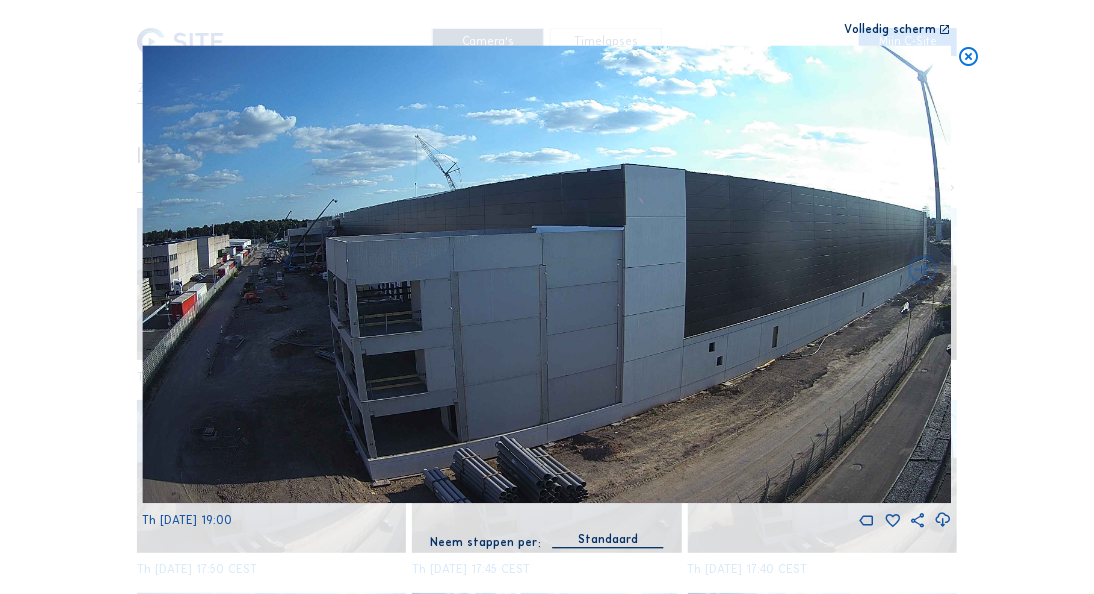 click at bounding box center (923, 272) 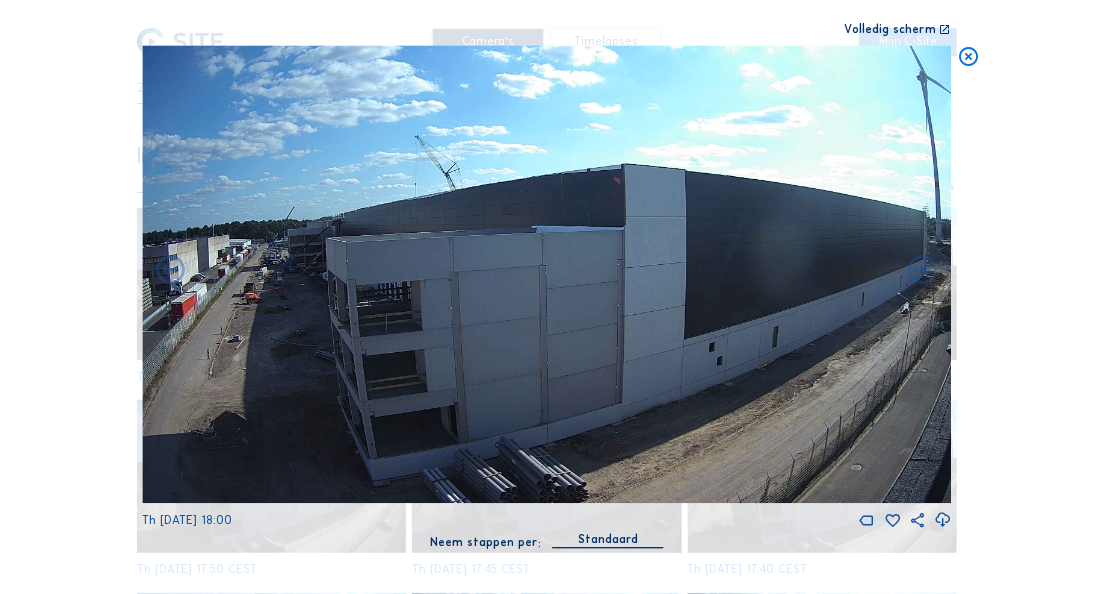 click at bounding box center (923, 272) 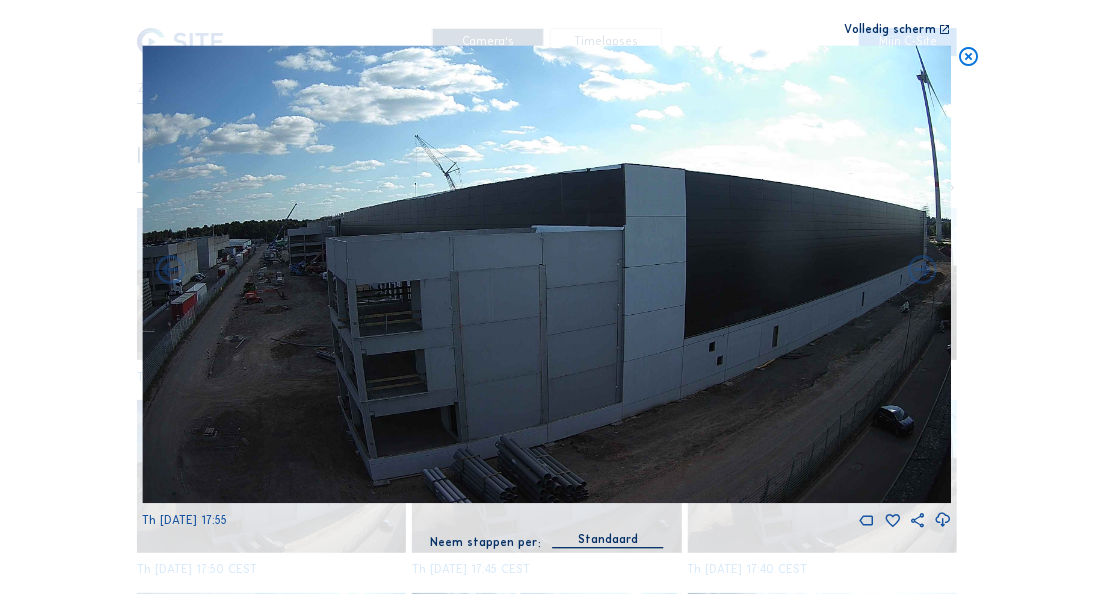 click at bounding box center (170, 272) 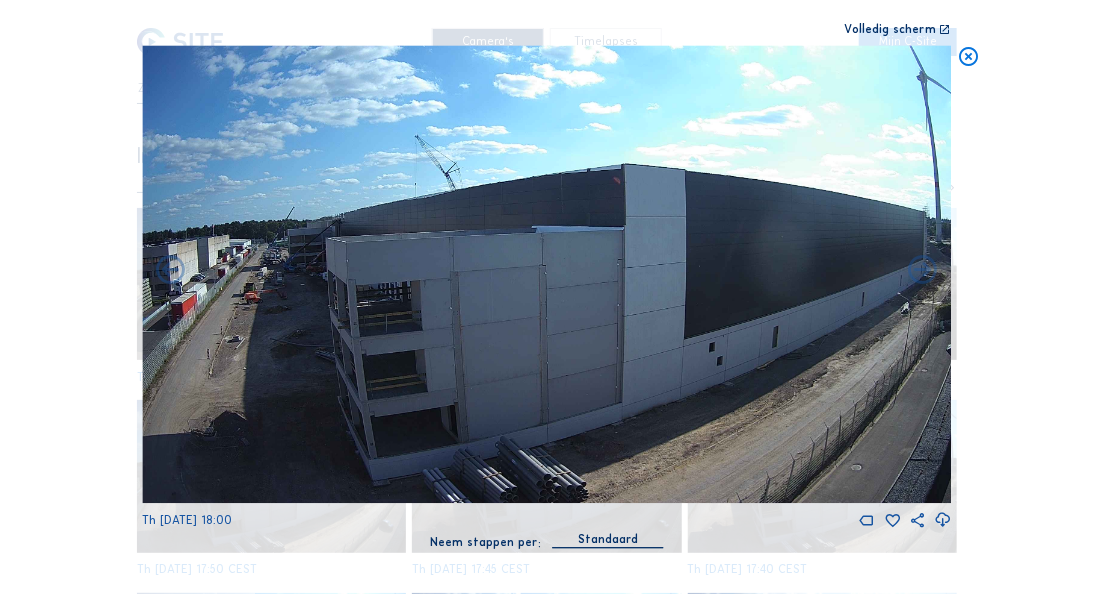 click at bounding box center [170, 272] 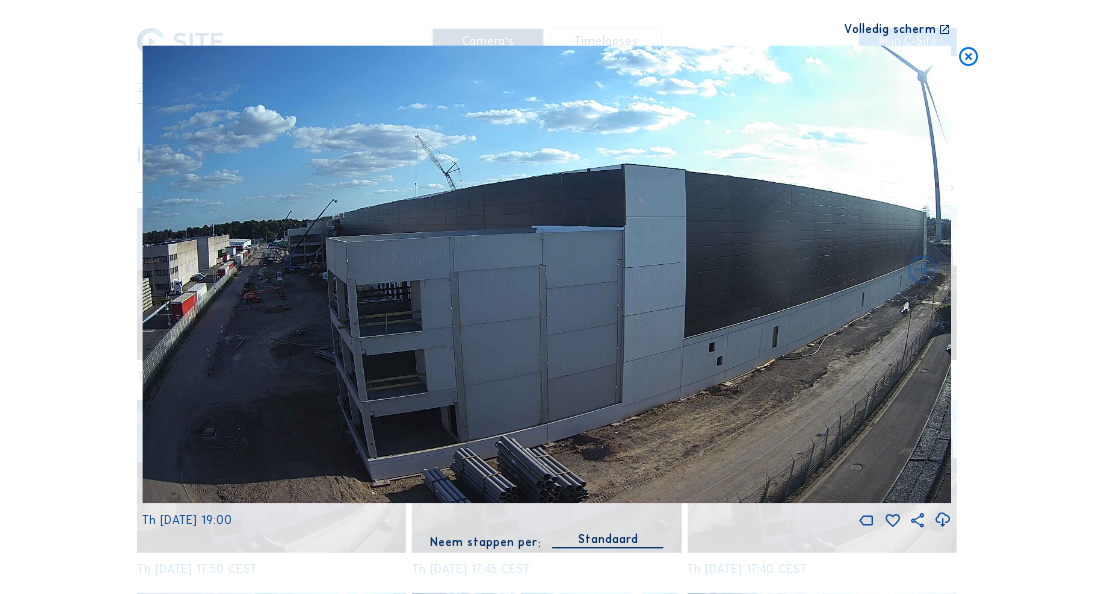 click at bounding box center (968, 58) 